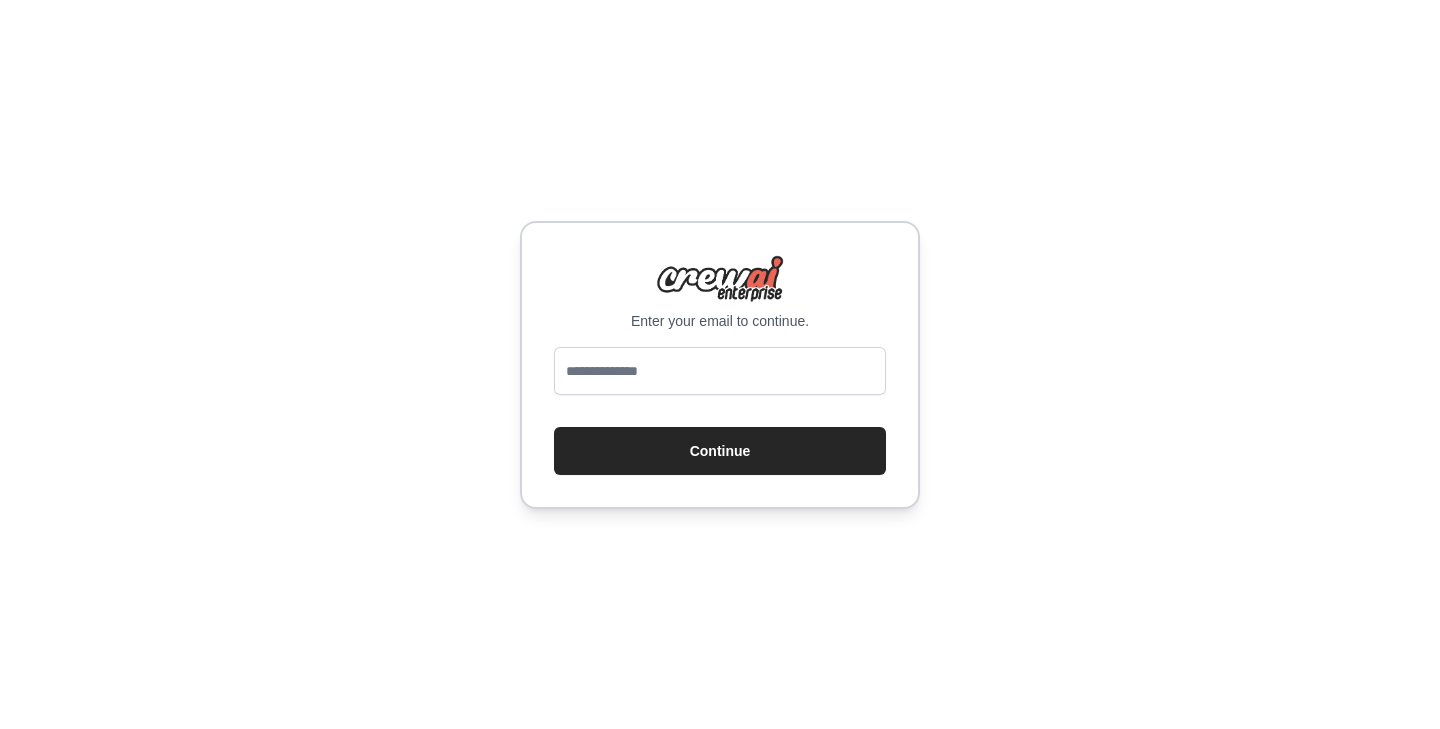scroll, scrollTop: 0, scrollLeft: 0, axis: both 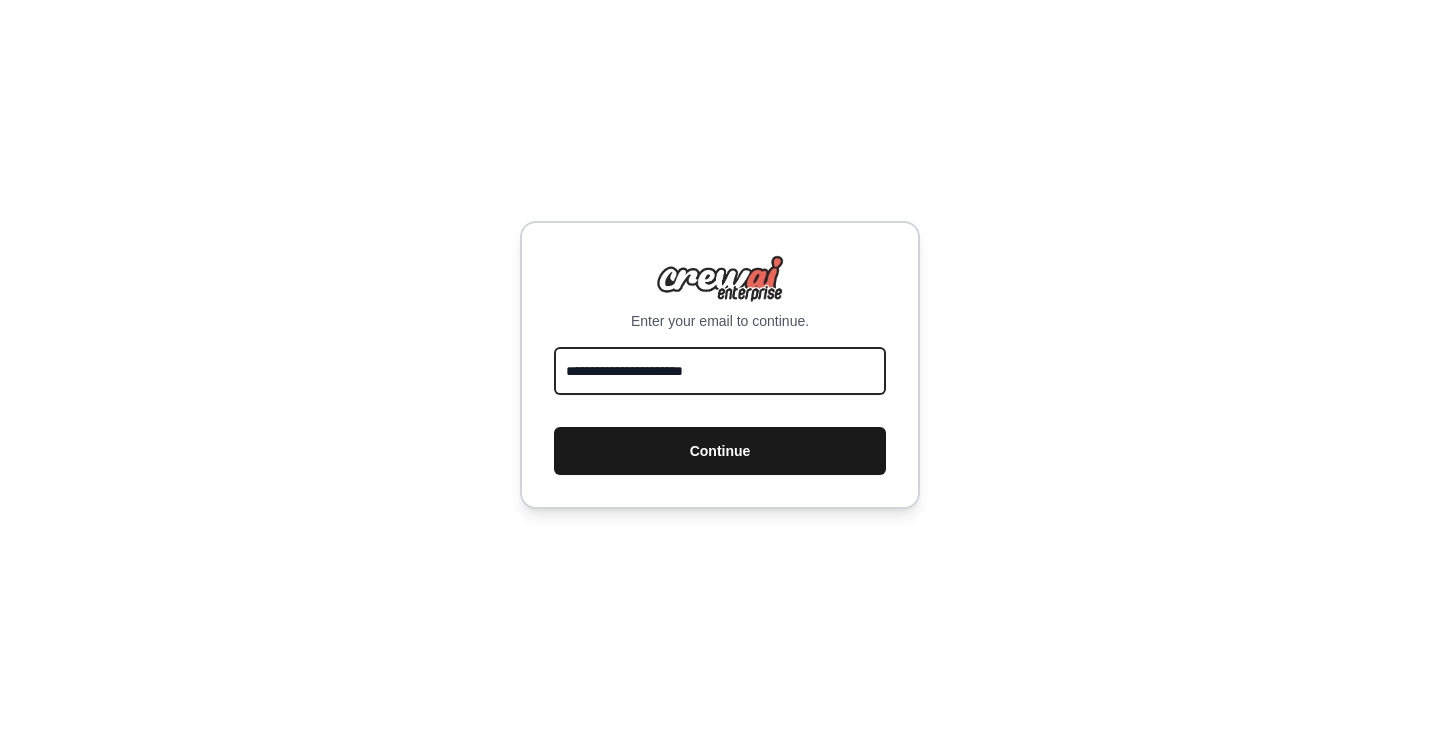 type on "**********" 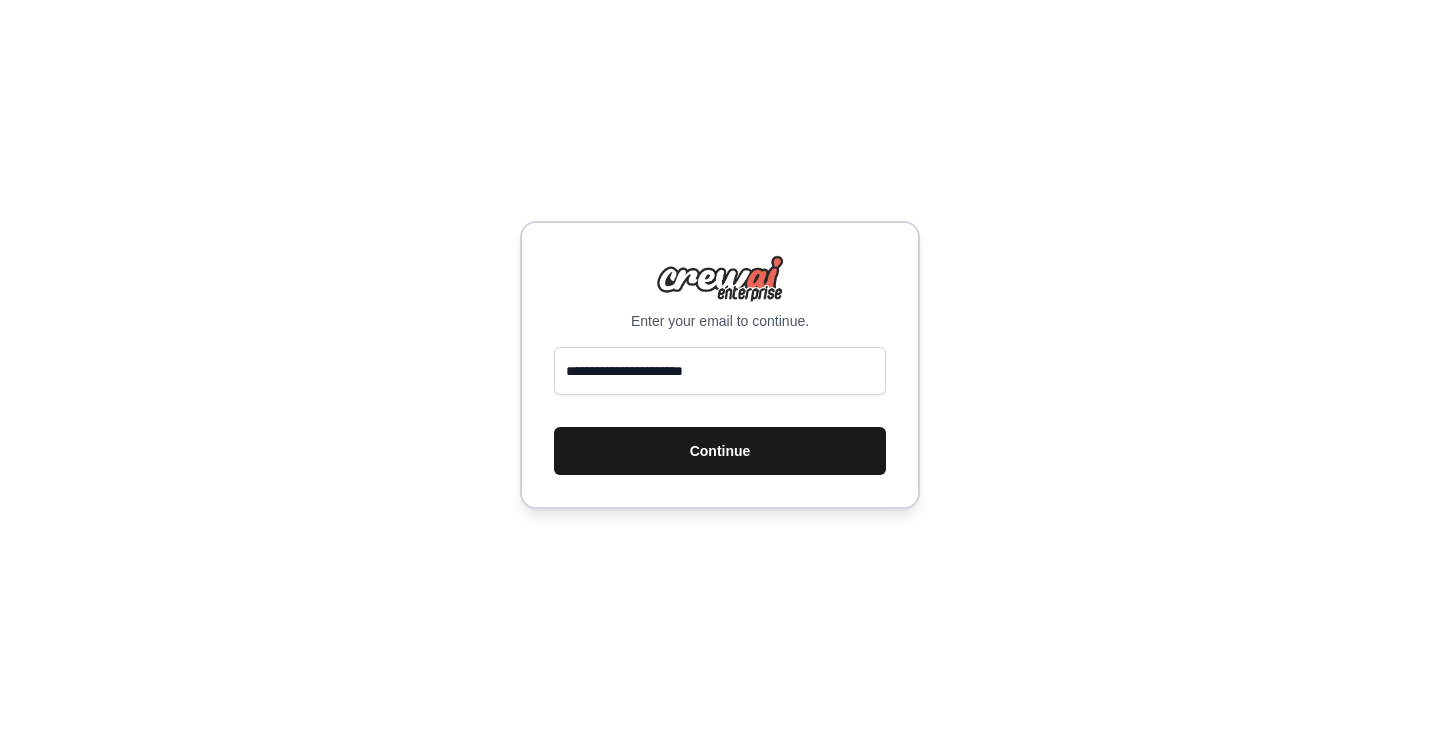 click on "Continue" at bounding box center [720, 451] 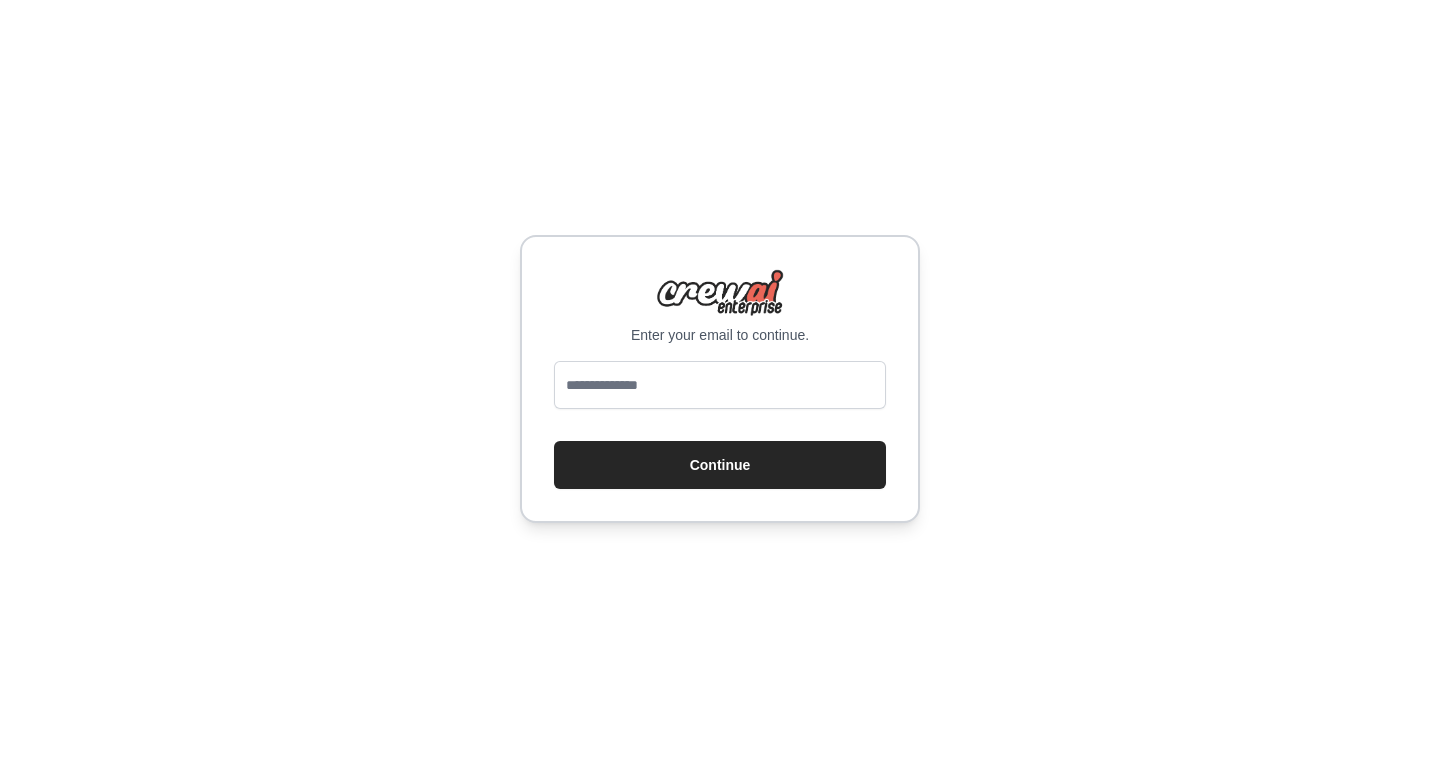 scroll, scrollTop: 0, scrollLeft: 0, axis: both 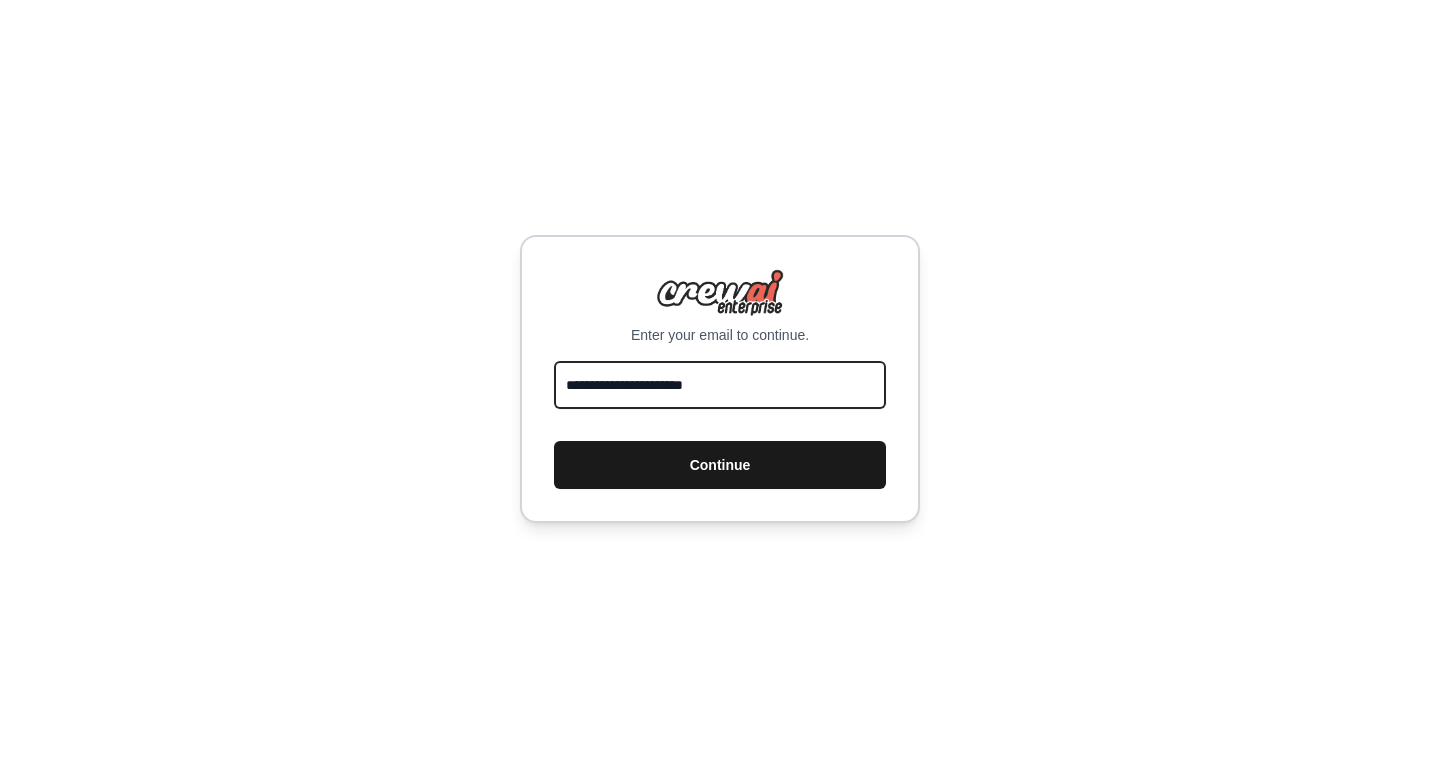 type on "**********" 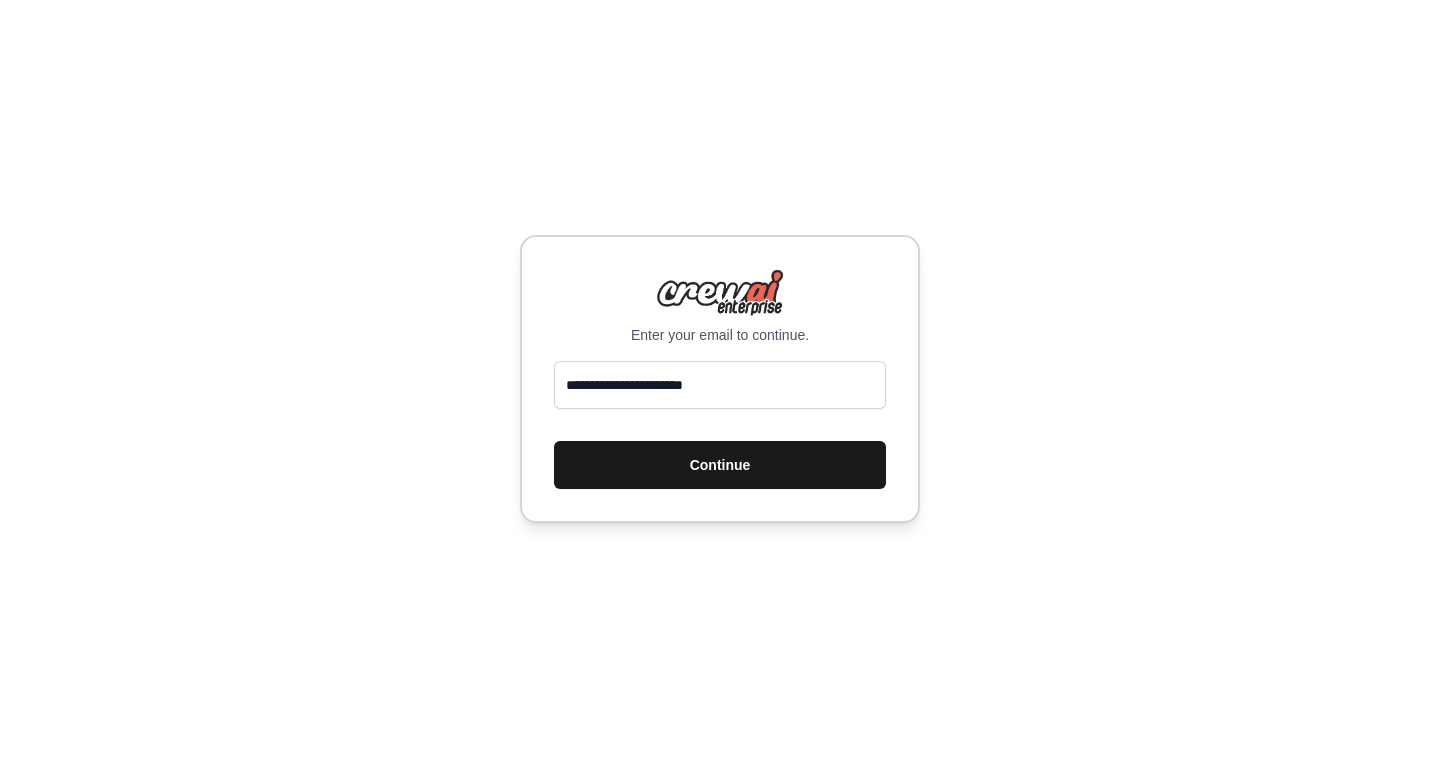 click on "Continue" at bounding box center [720, 465] 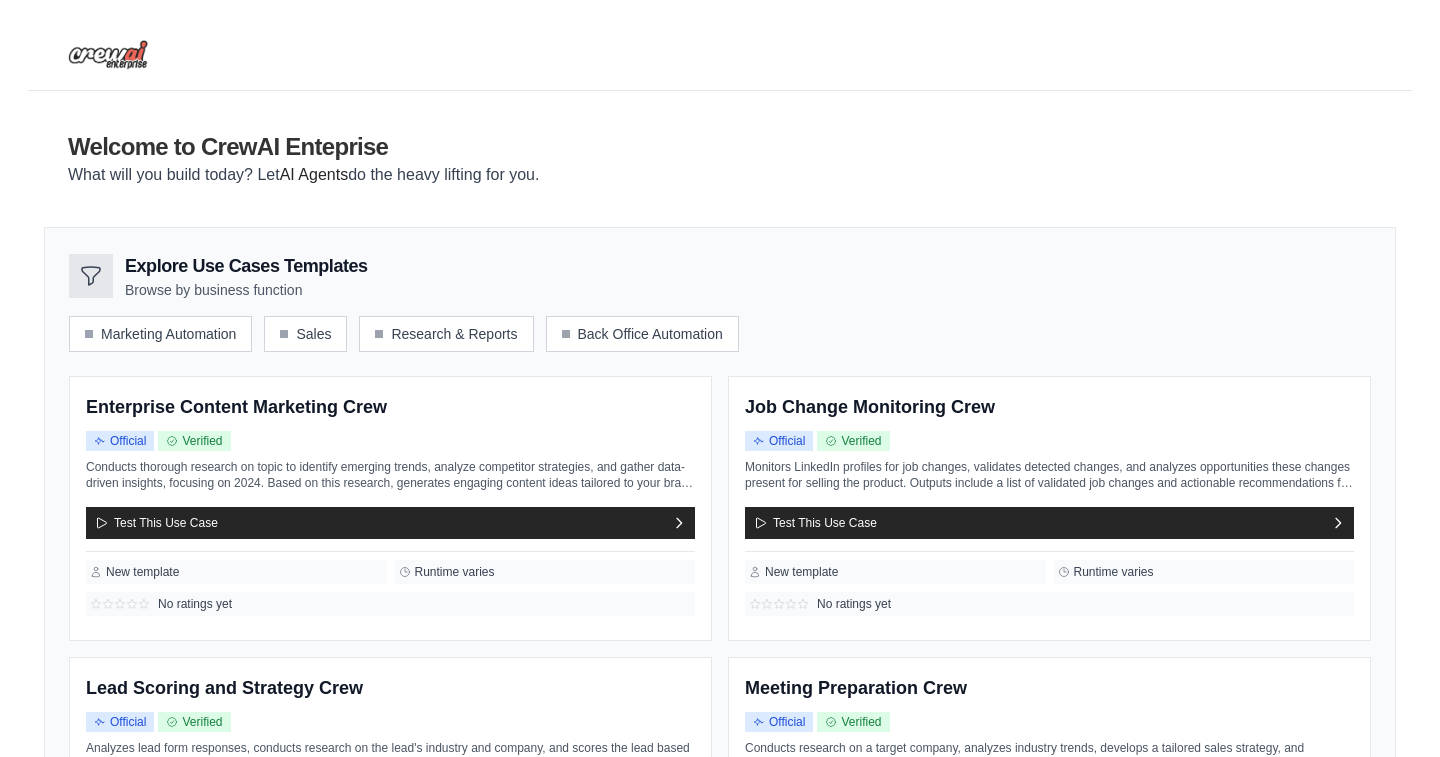 scroll, scrollTop: 0, scrollLeft: 0, axis: both 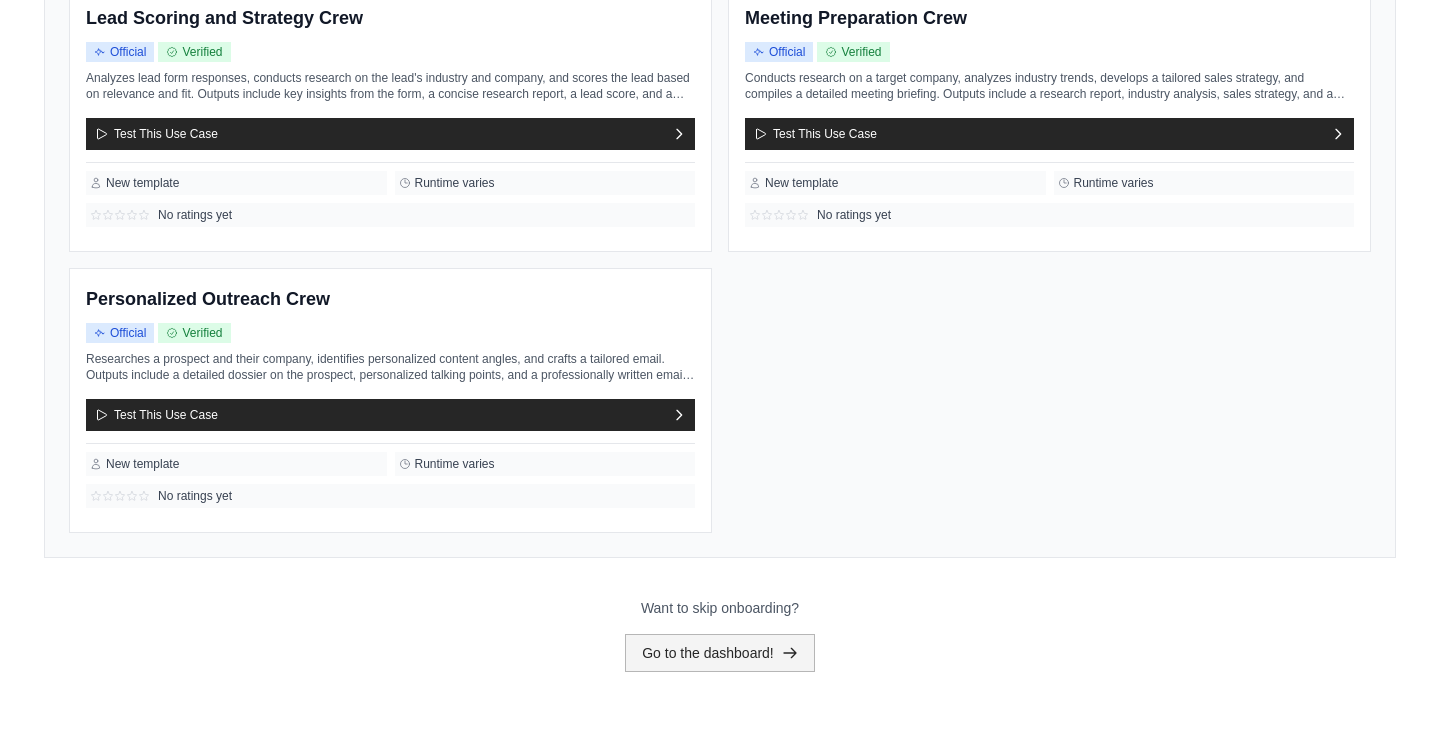 click on "Go to the dashboard!" at bounding box center (720, 653) 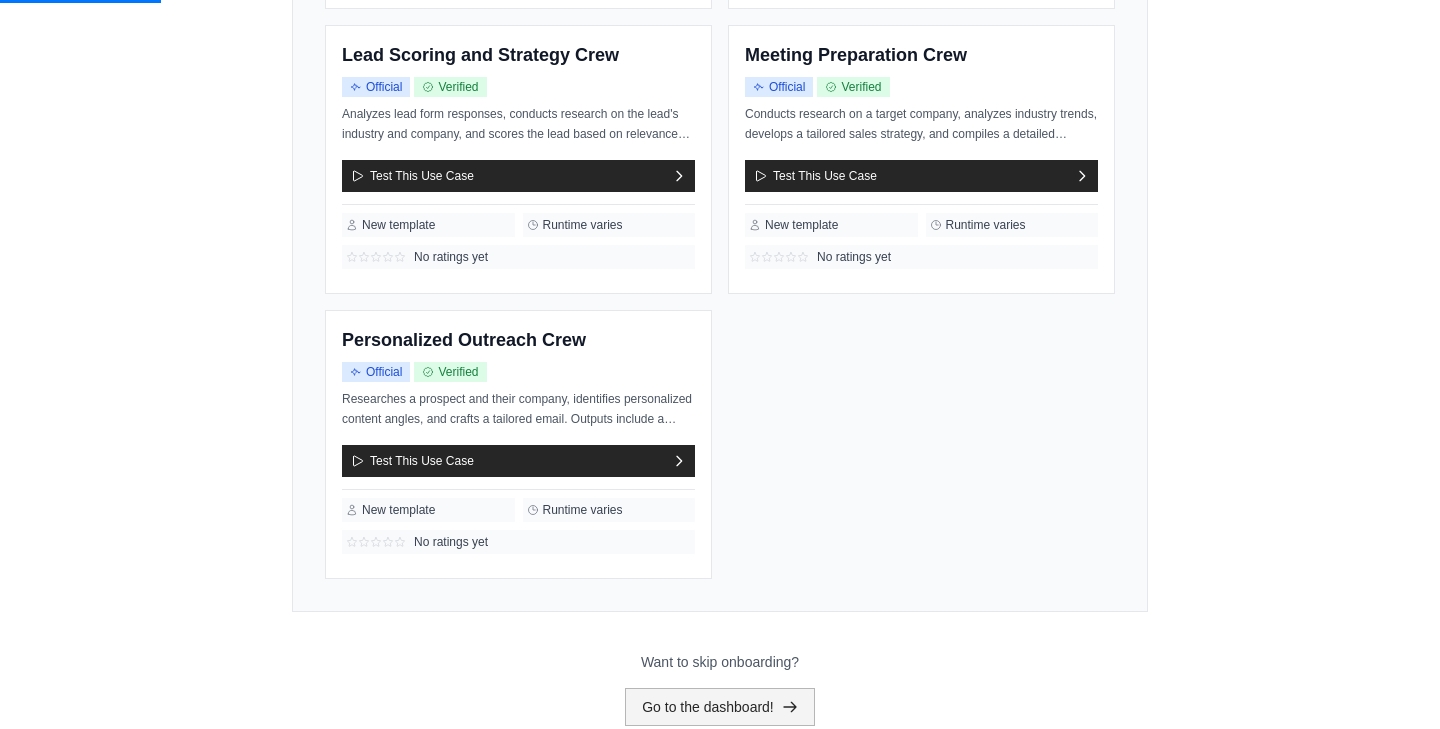 scroll, scrollTop: 0, scrollLeft: 0, axis: both 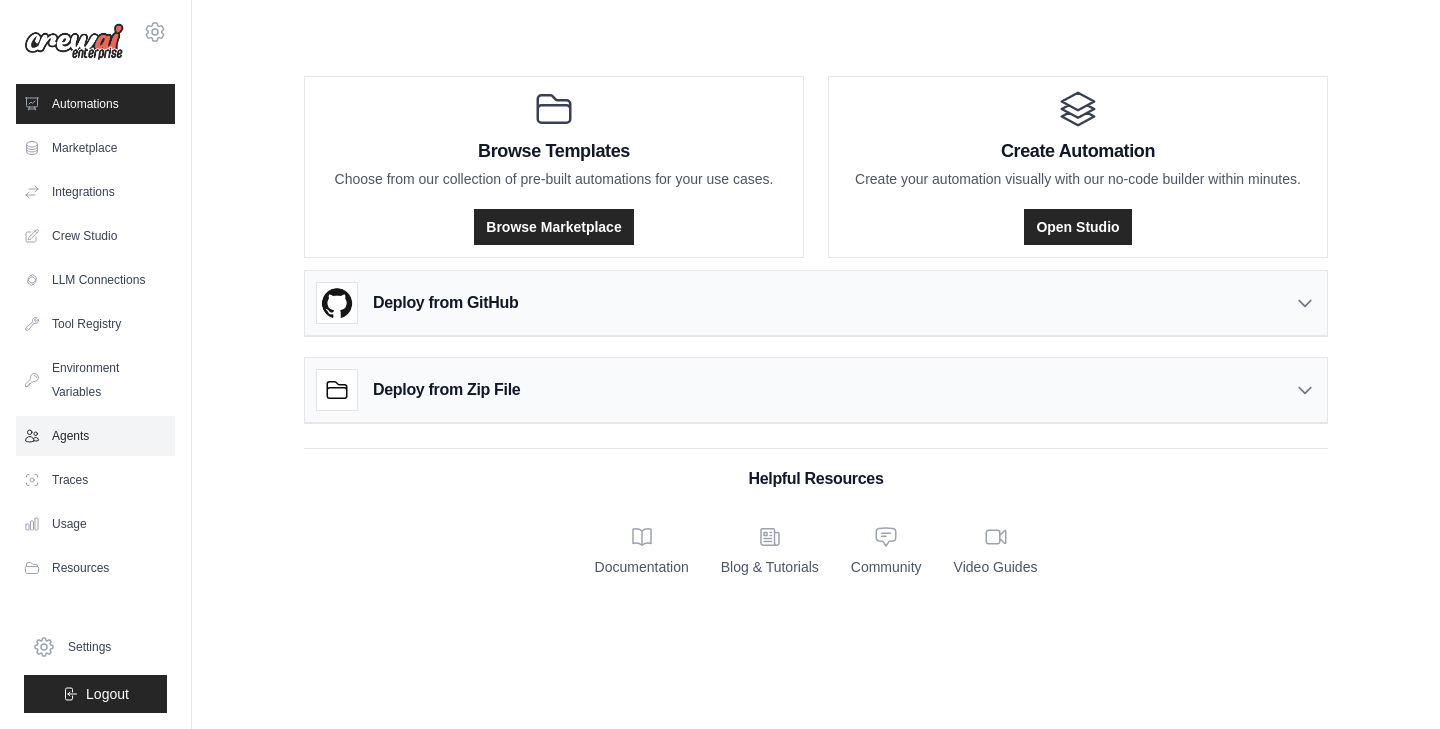 click on "Agents" at bounding box center [95, 436] 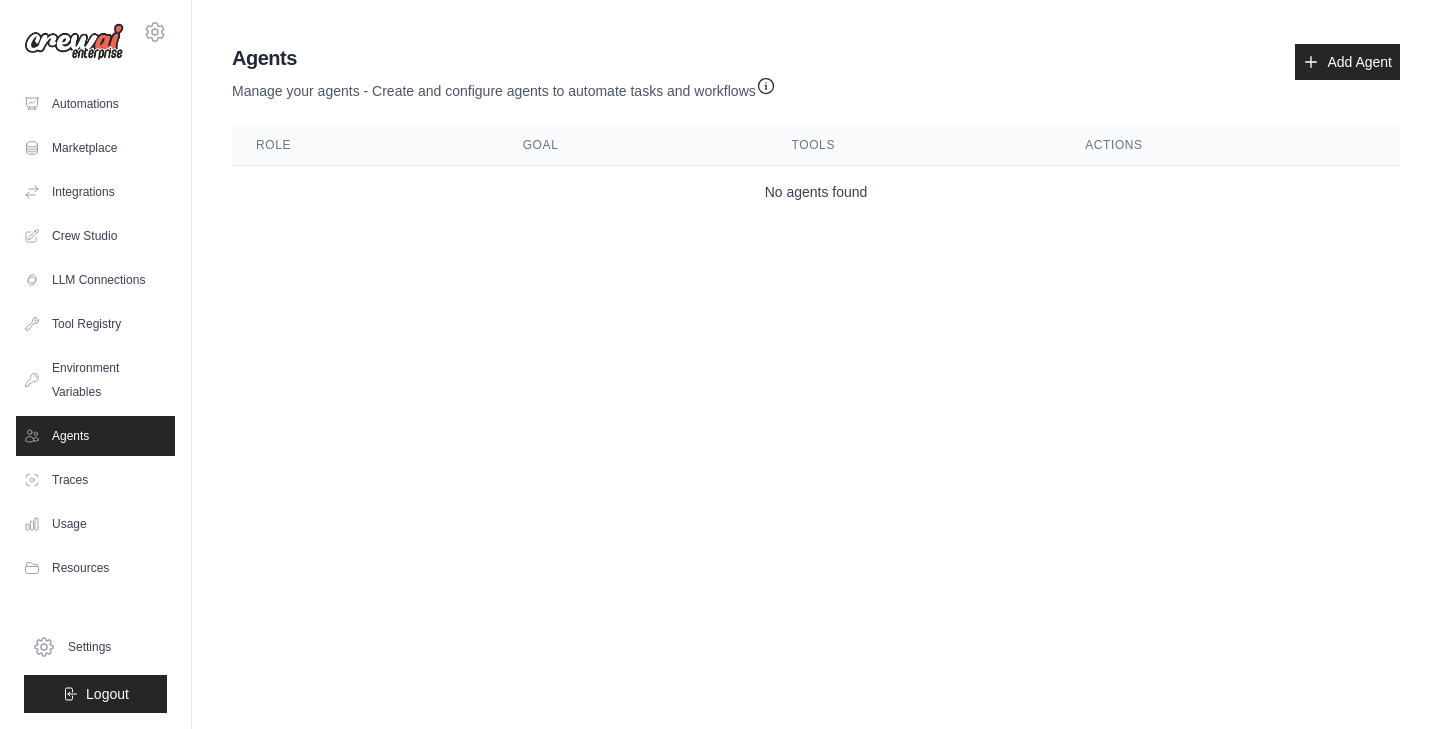 scroll, scrollTop: 0, scrollLeft: 0, axis: both 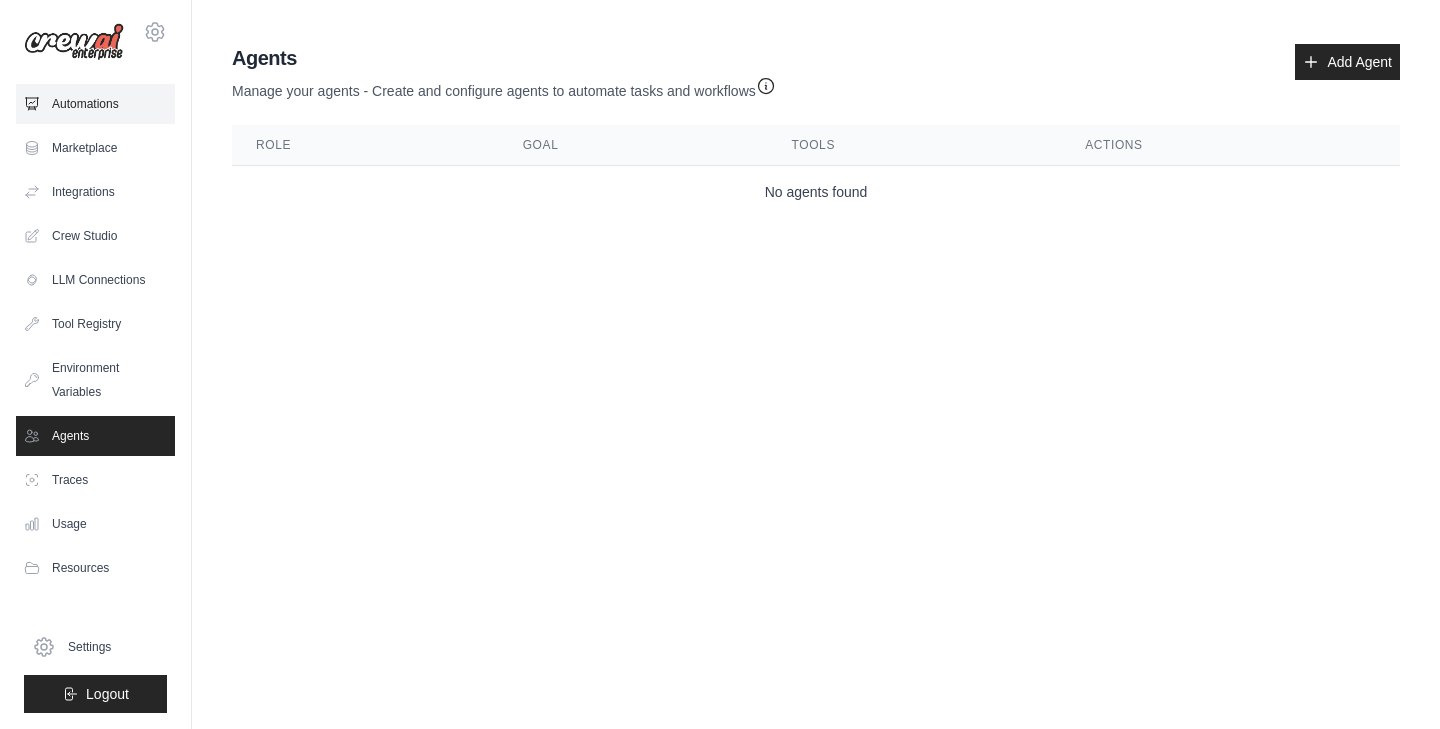 click on "Automations" at bounding box center [95, 104] 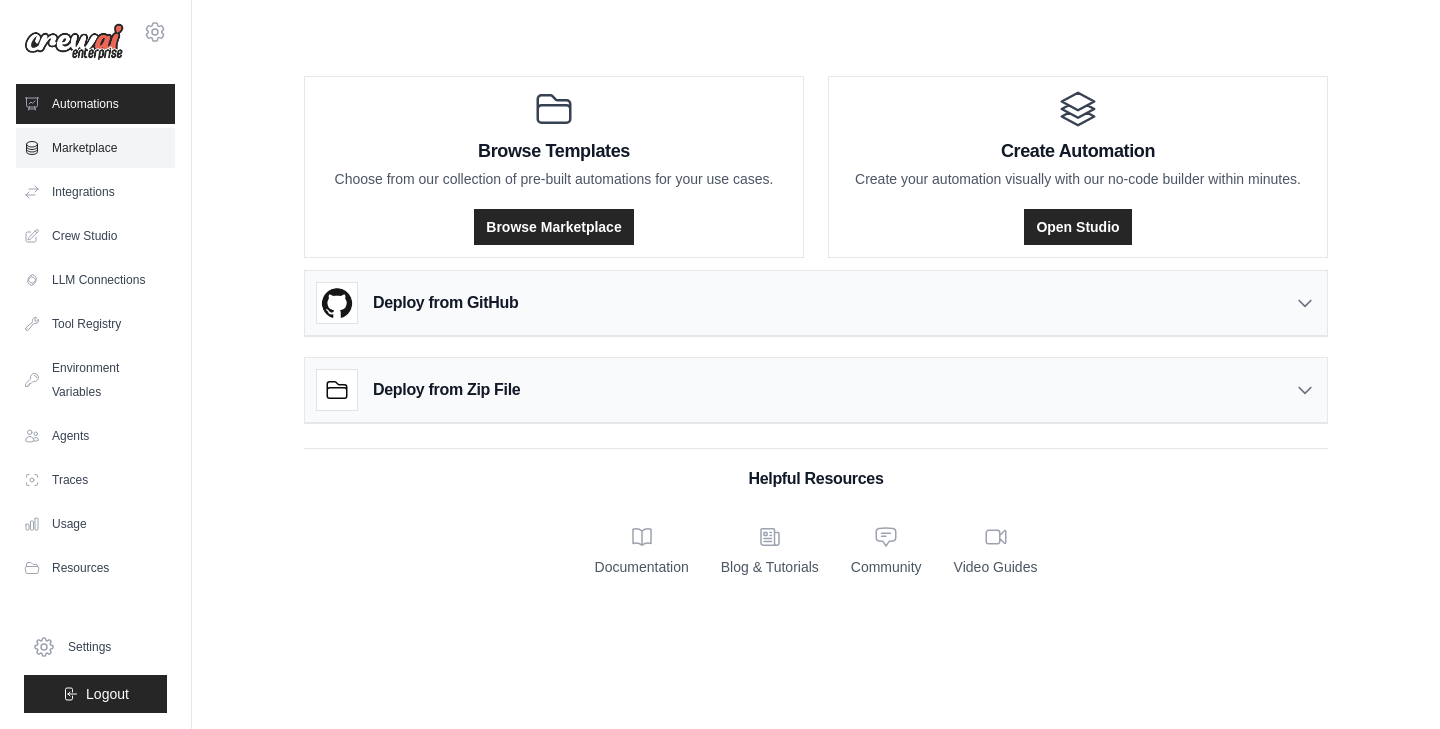 click on "Marketplace" at bounding box center [95, 148] 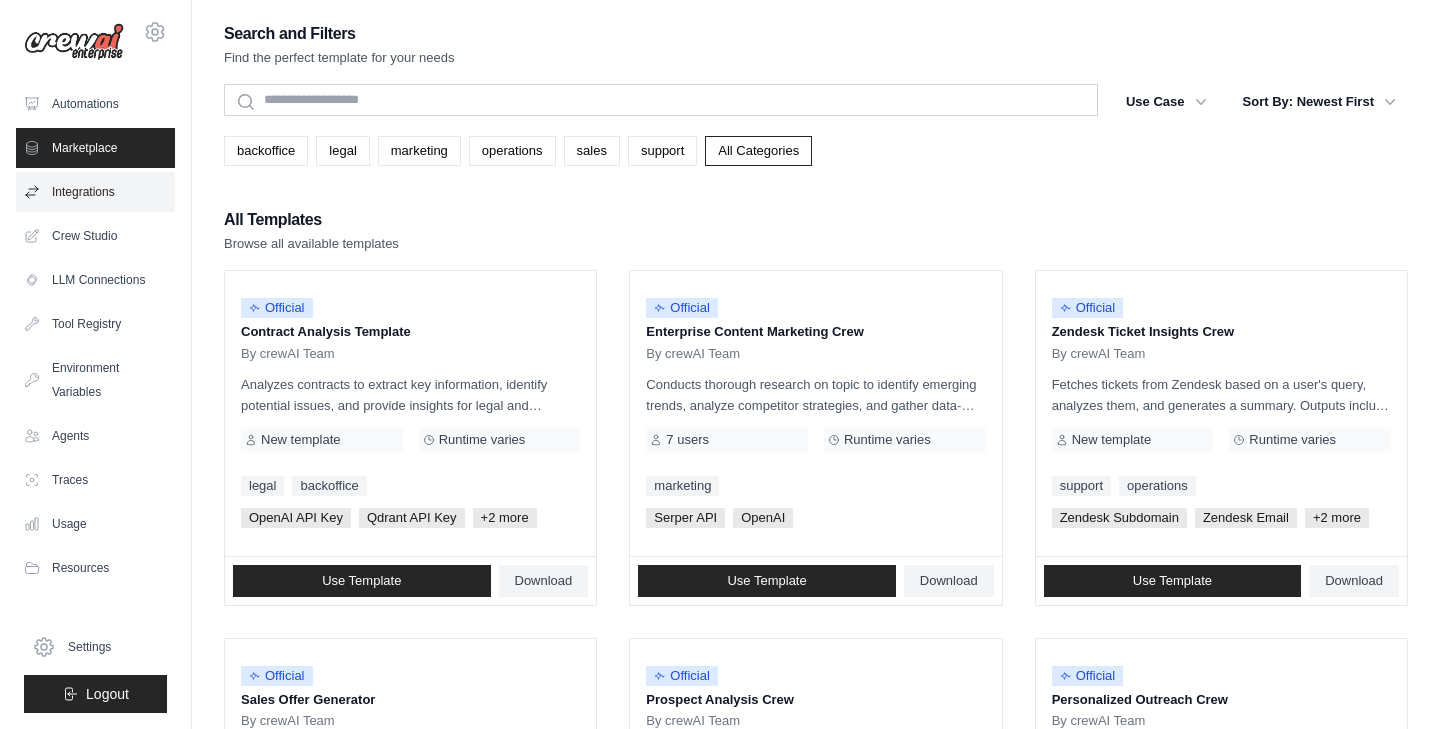 click on "Integrations" at bounding box center [95, 192] 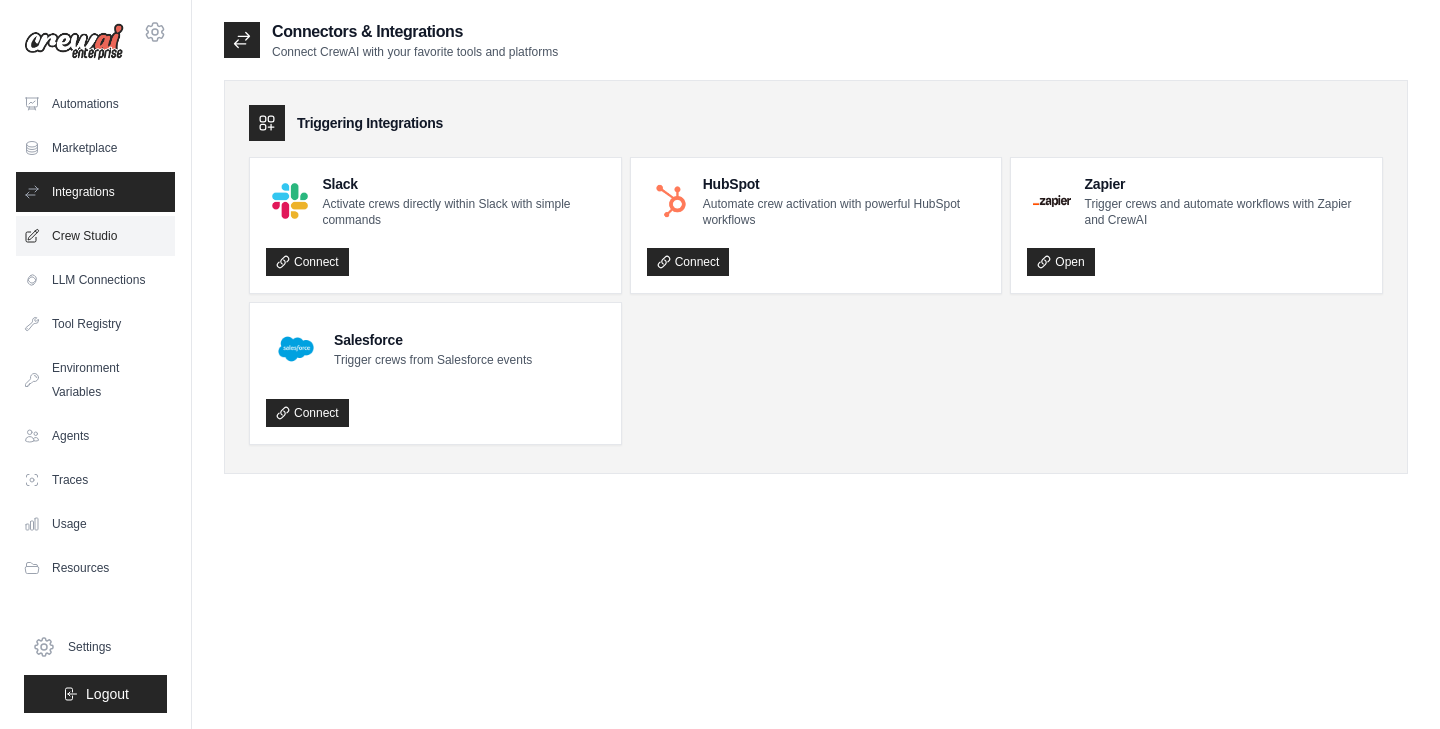 click on "Crew Studio" at bounding box center [95, 236] 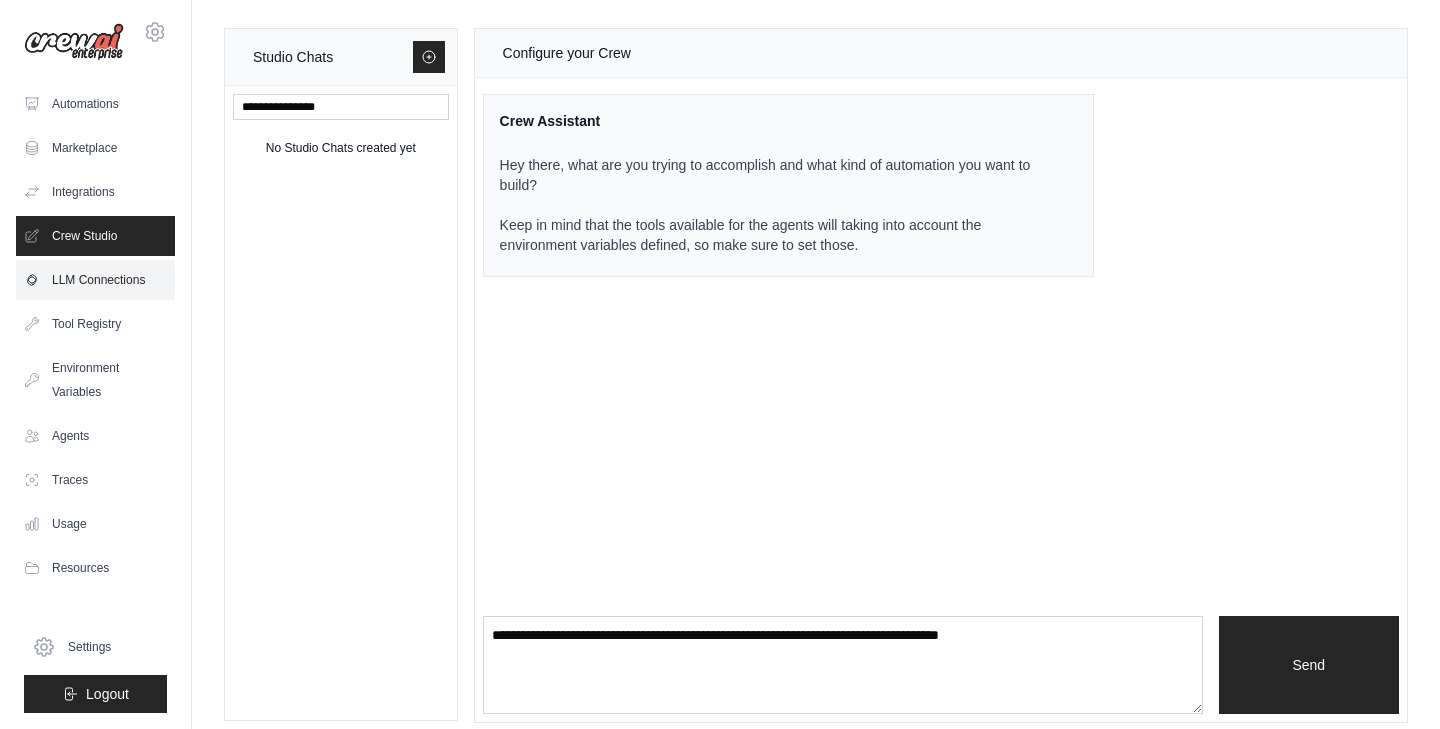 click on "LLM Connections" at bounding box center [95, 280] 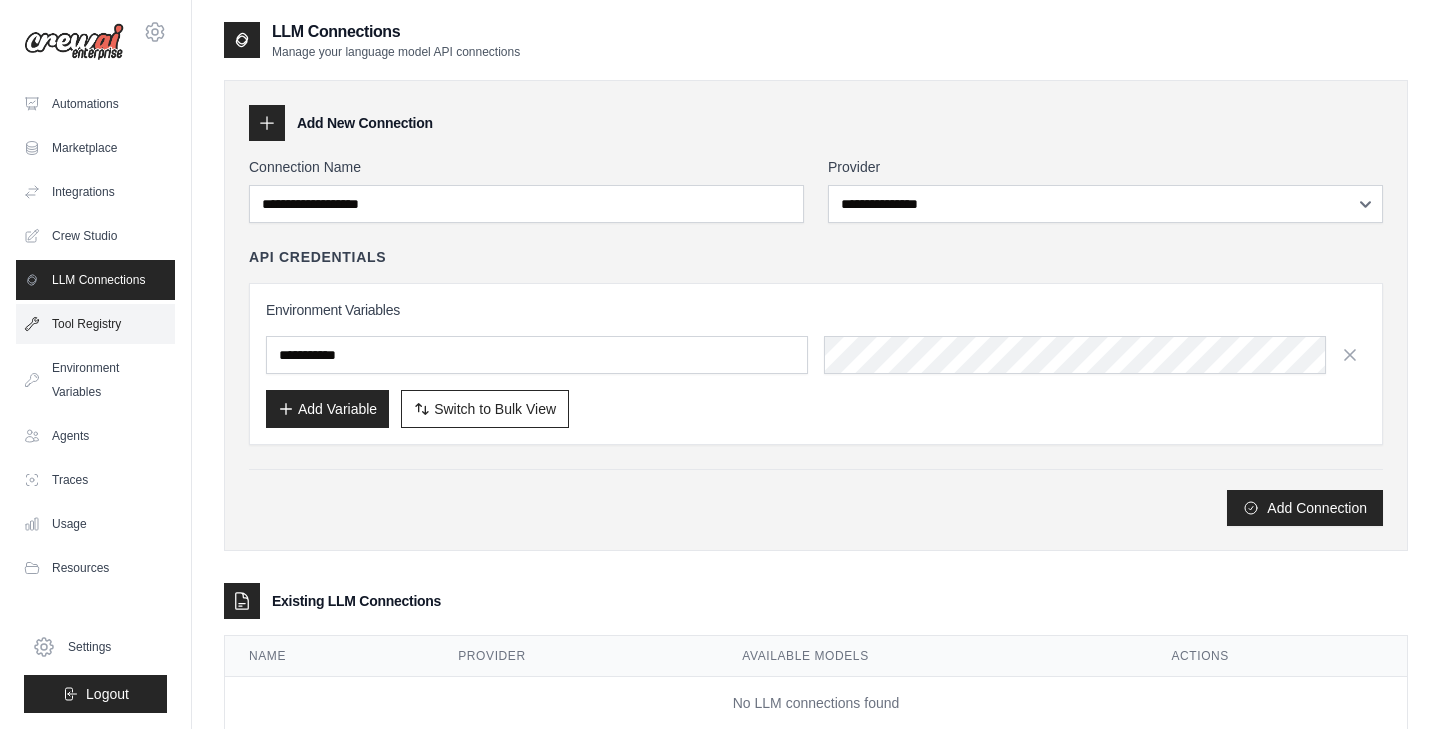 click on "Tool Registry" at bounding box center (95, 324) 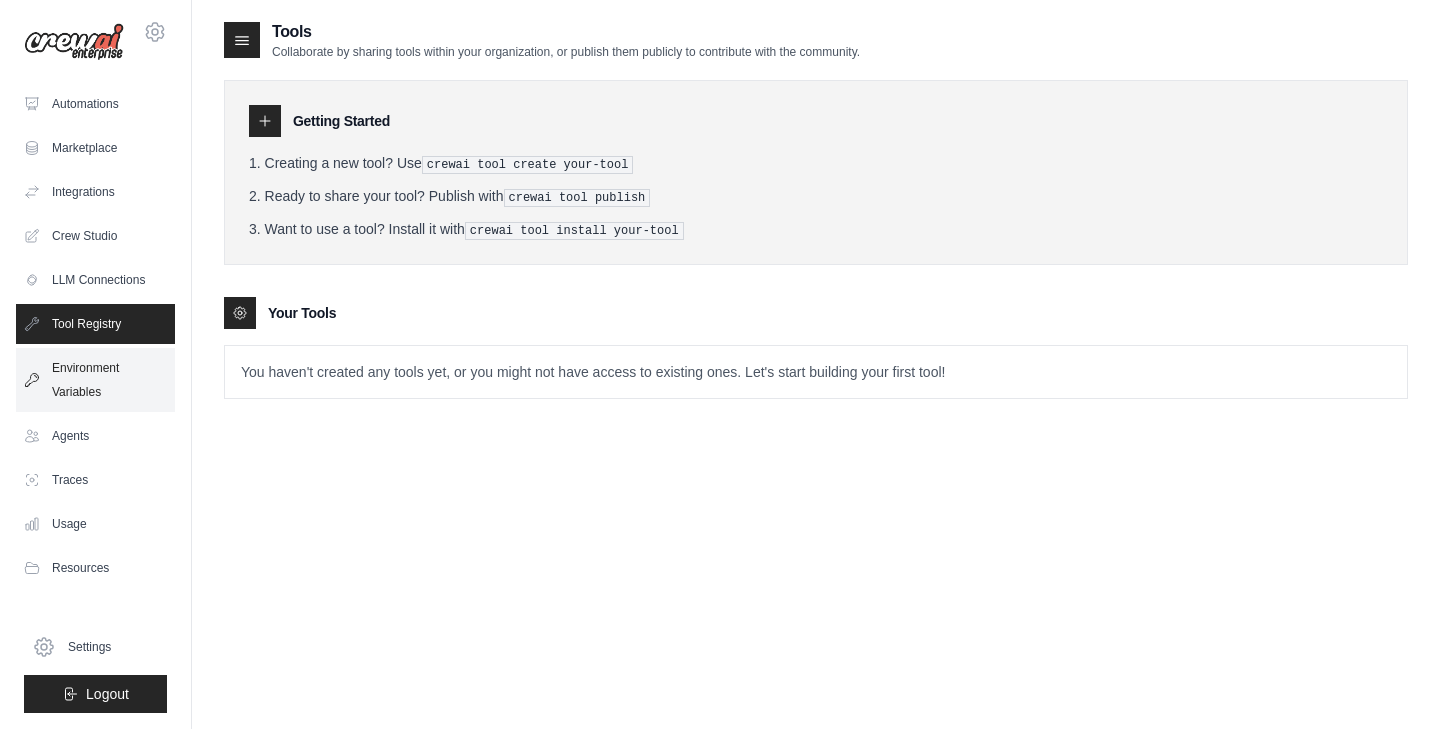 click on "Environment Variables" at bounding box center (95, 380) 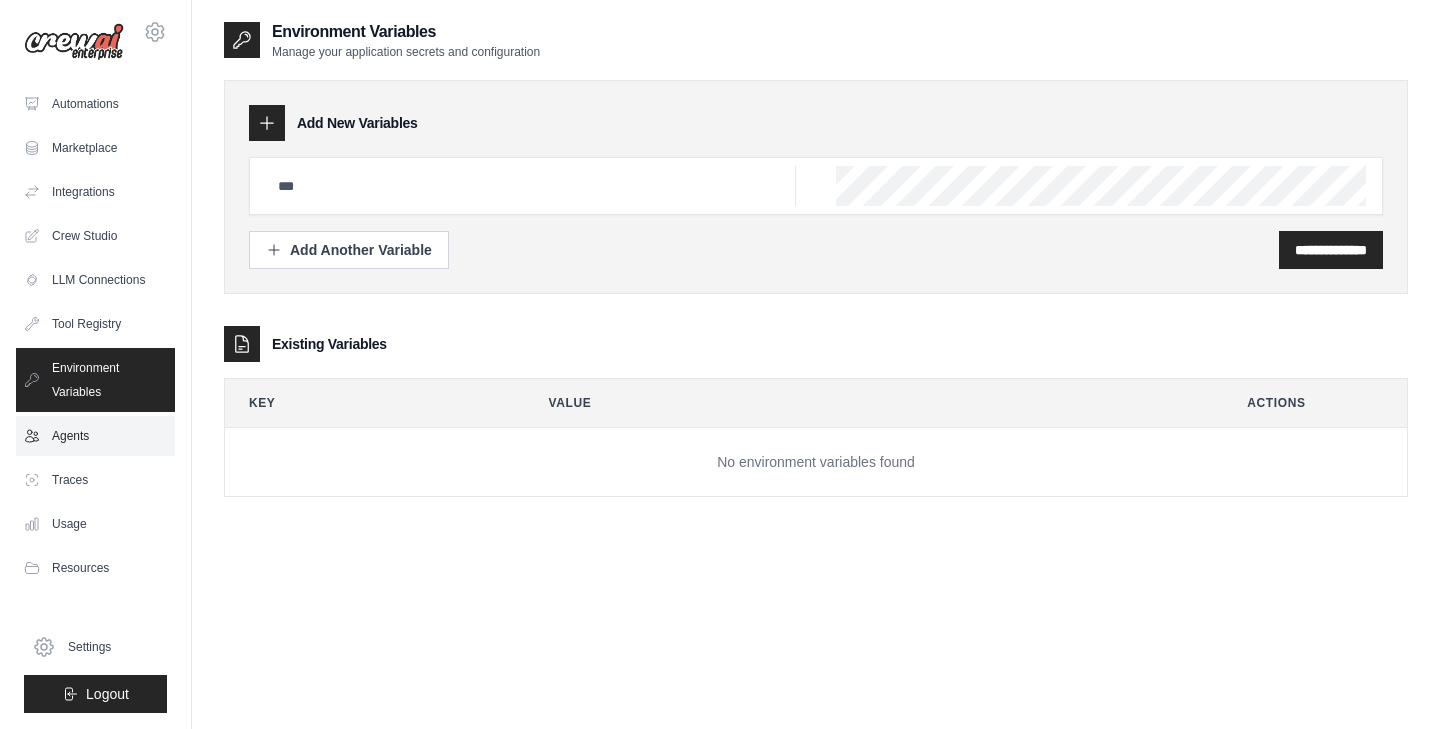 click on "Agents" at bounding box center [95, 436] 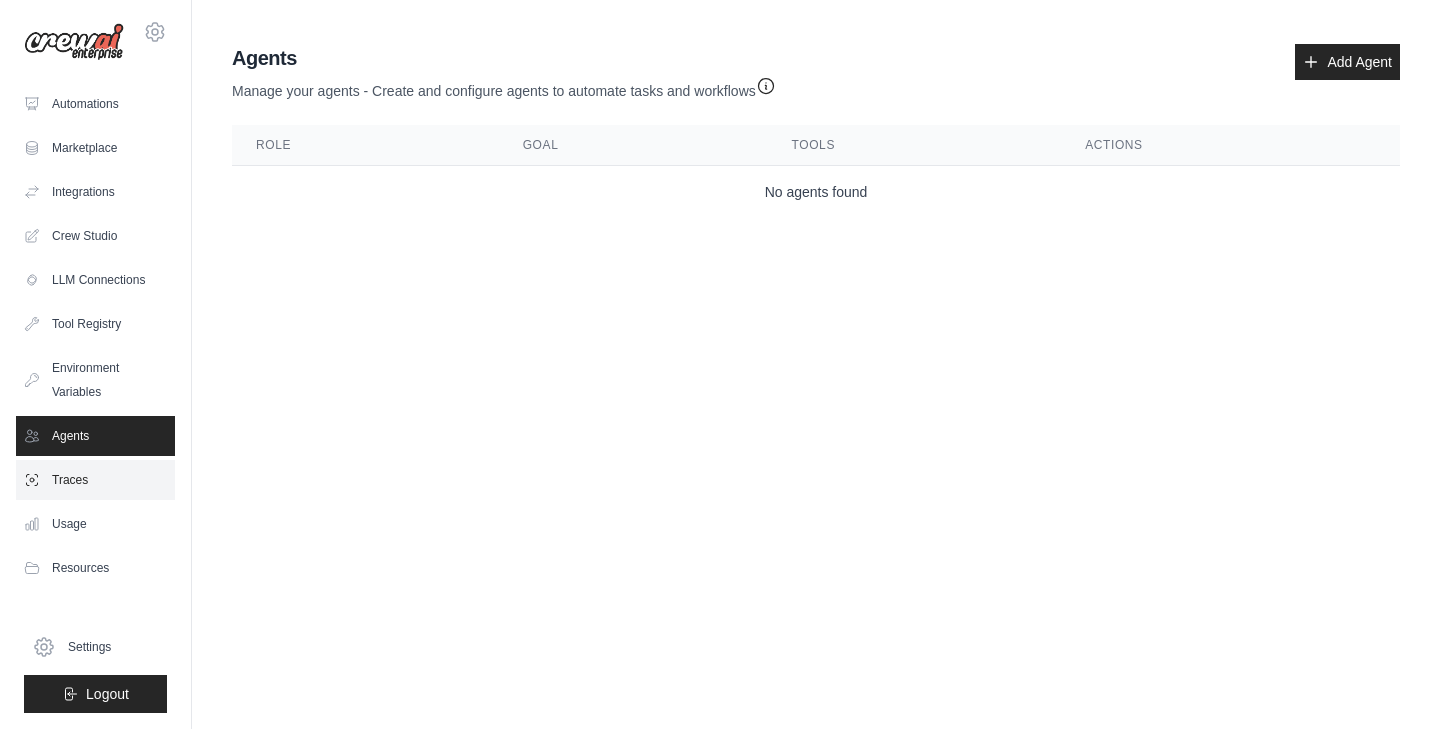 click on "Traces" at bounding box center [95, 480] 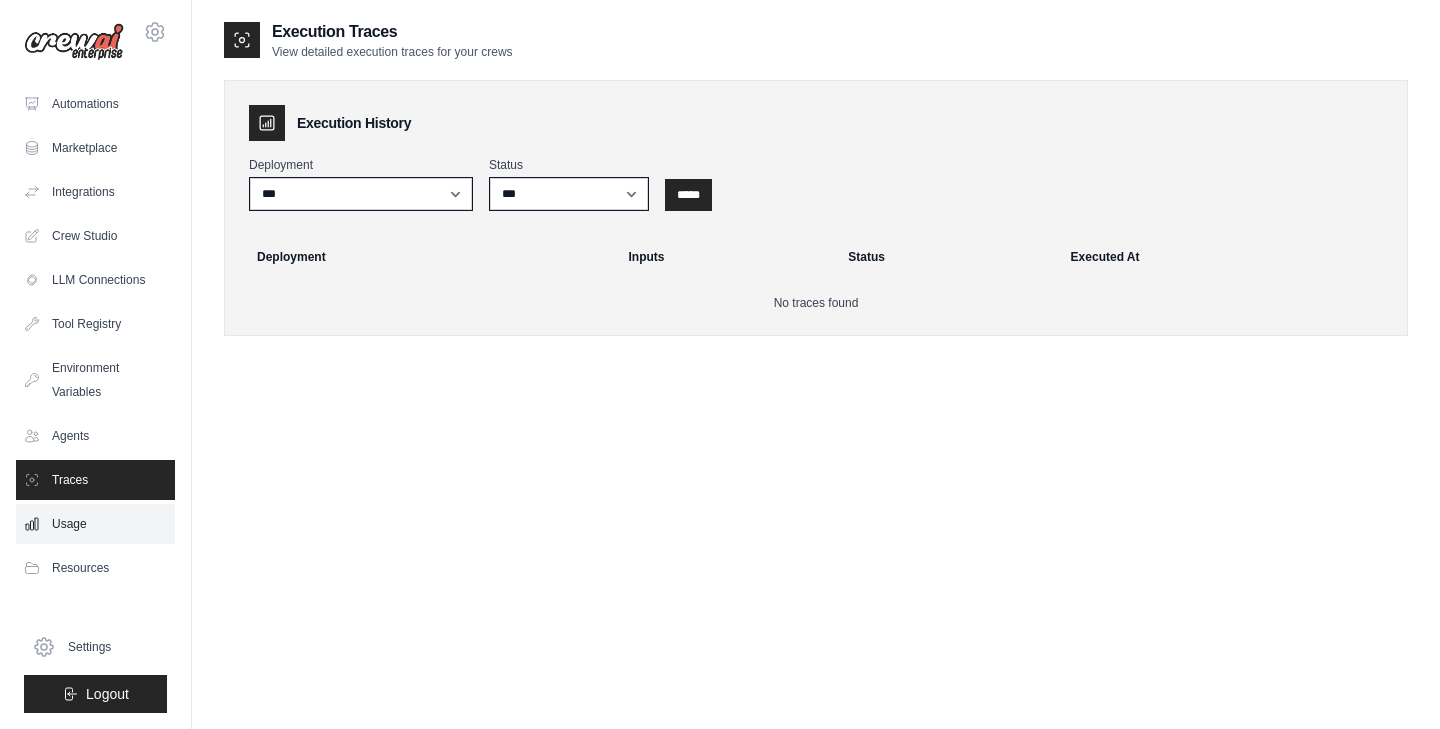 click on "Usage" at bounding box center (95, 524) 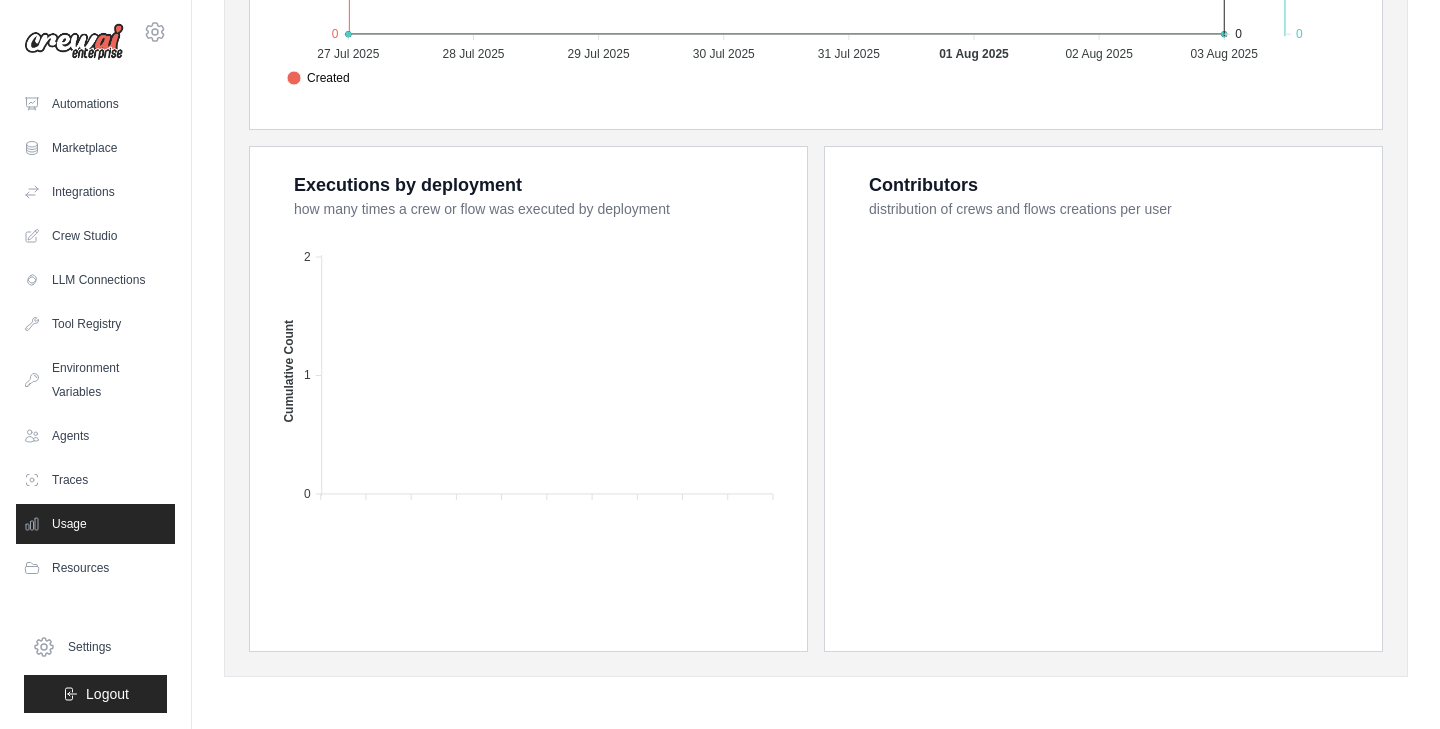 scroll, scrollTop: 721, scrollLeft: 0, axis: vertical 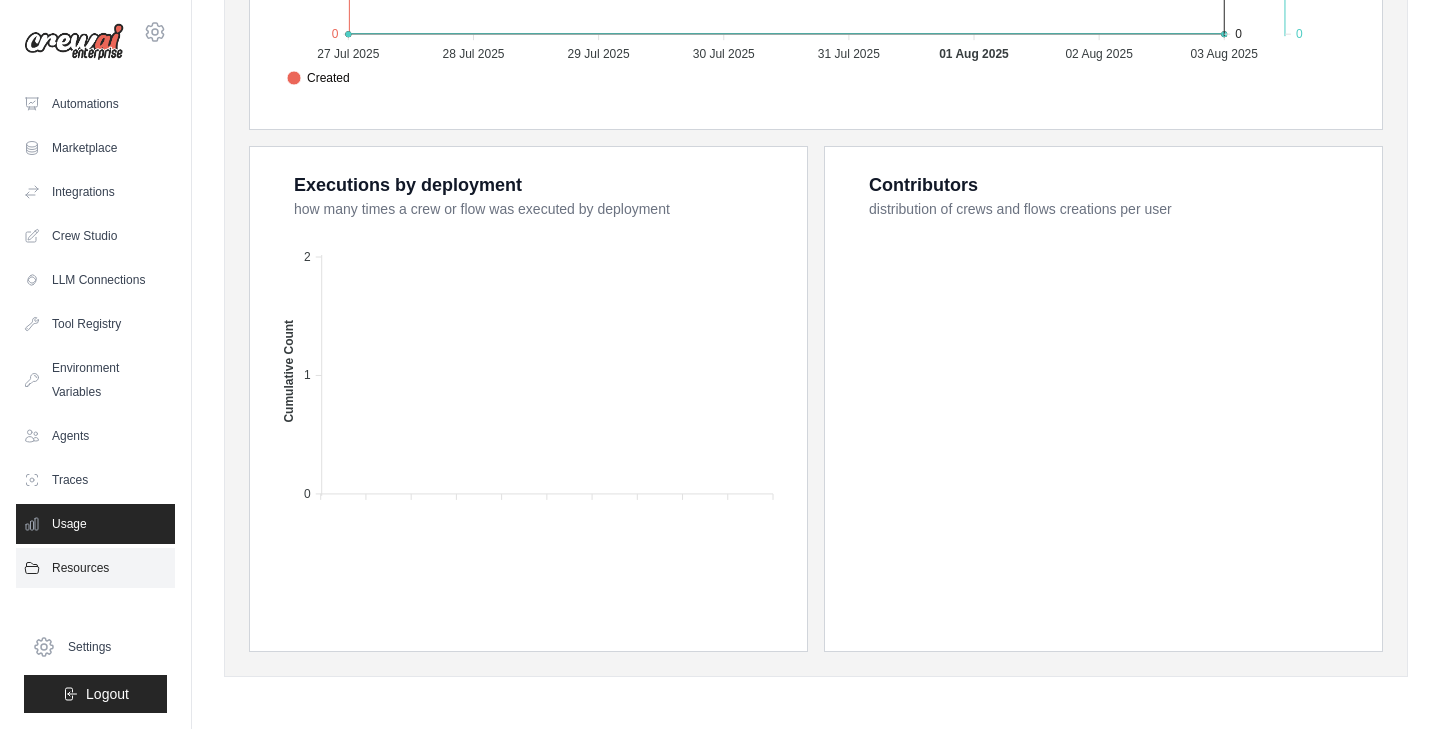 click on "Resources" at bounding box center (95, 568) 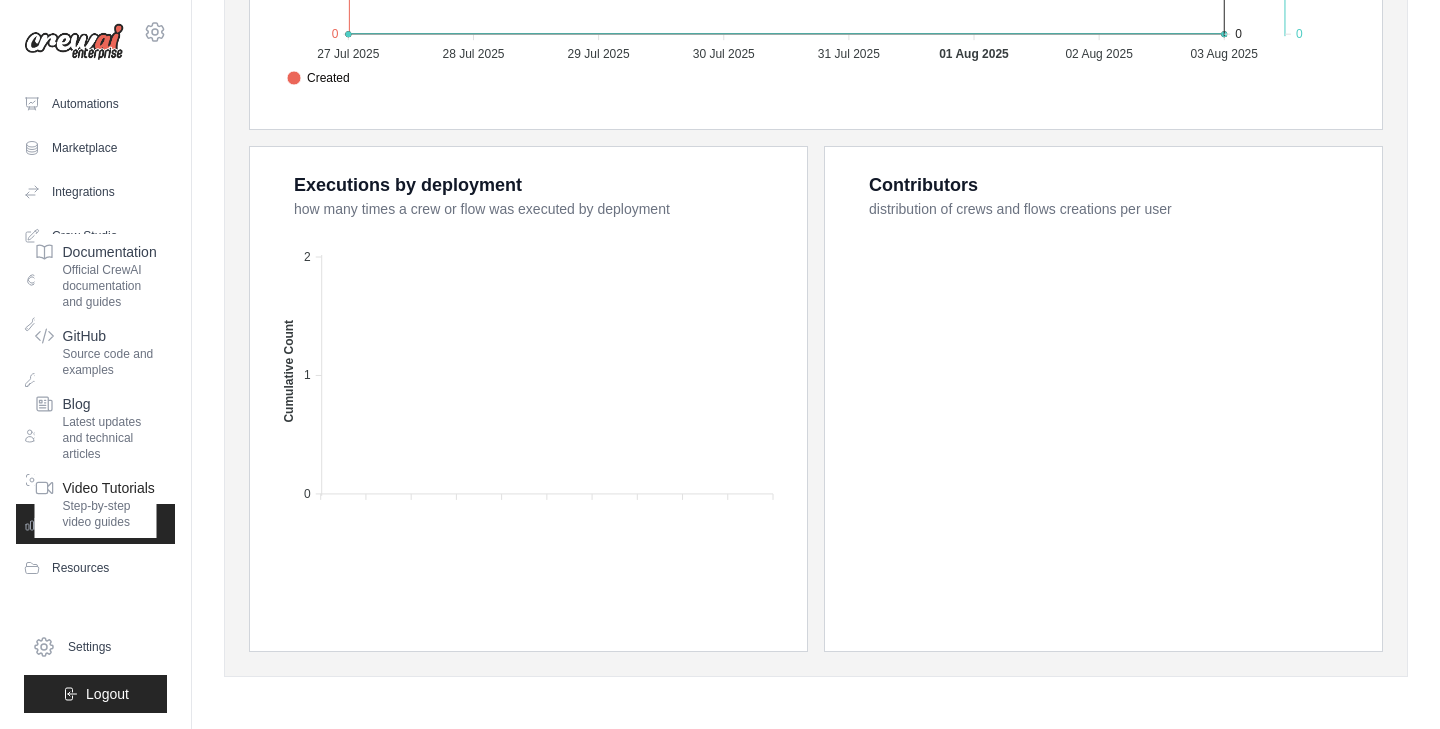 click on "Step-by-step video guides" at bounding box center [110, 514] 